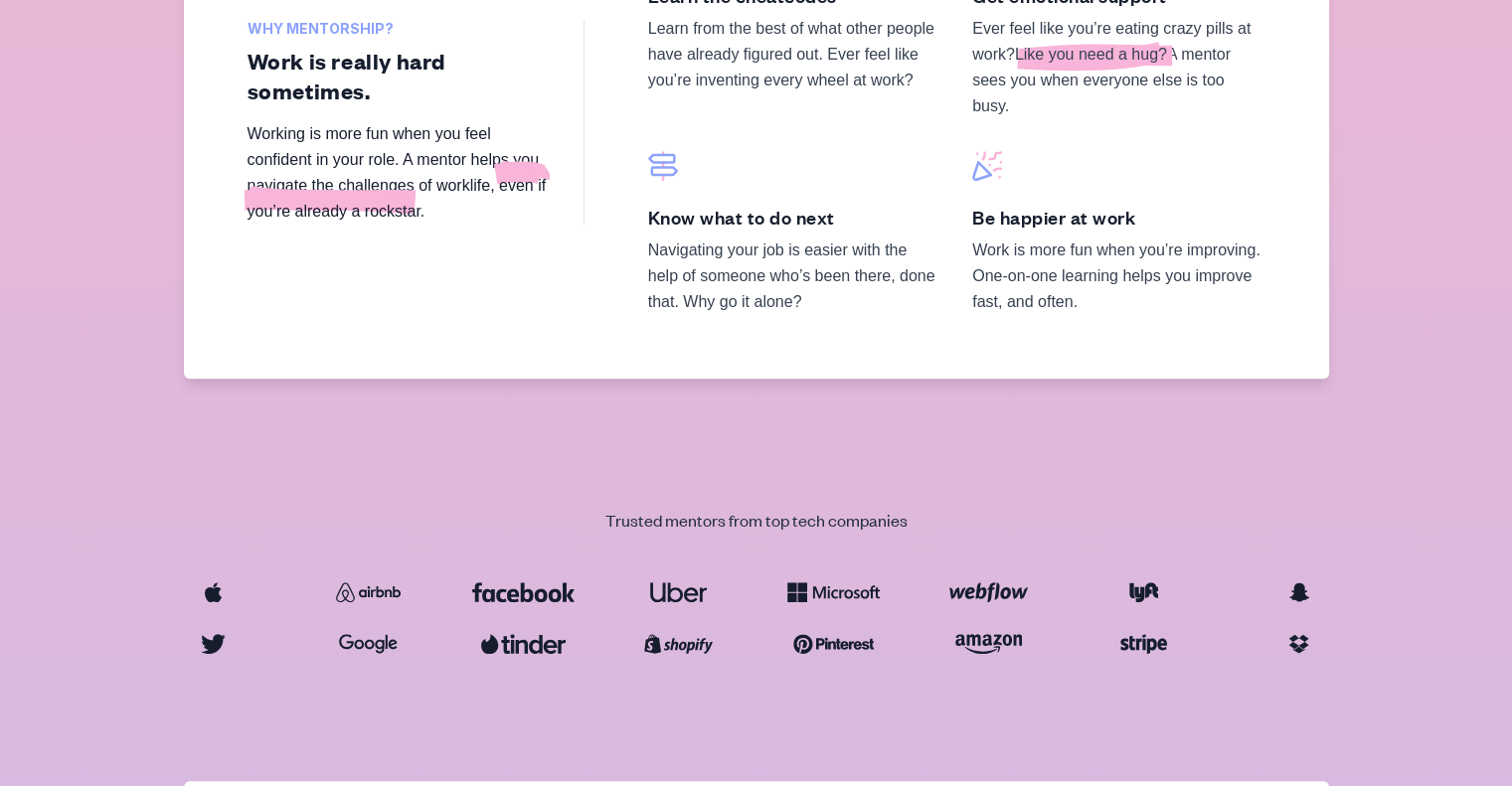 scroll, scrollTop: 0, scrollLeft: 0, axis: both 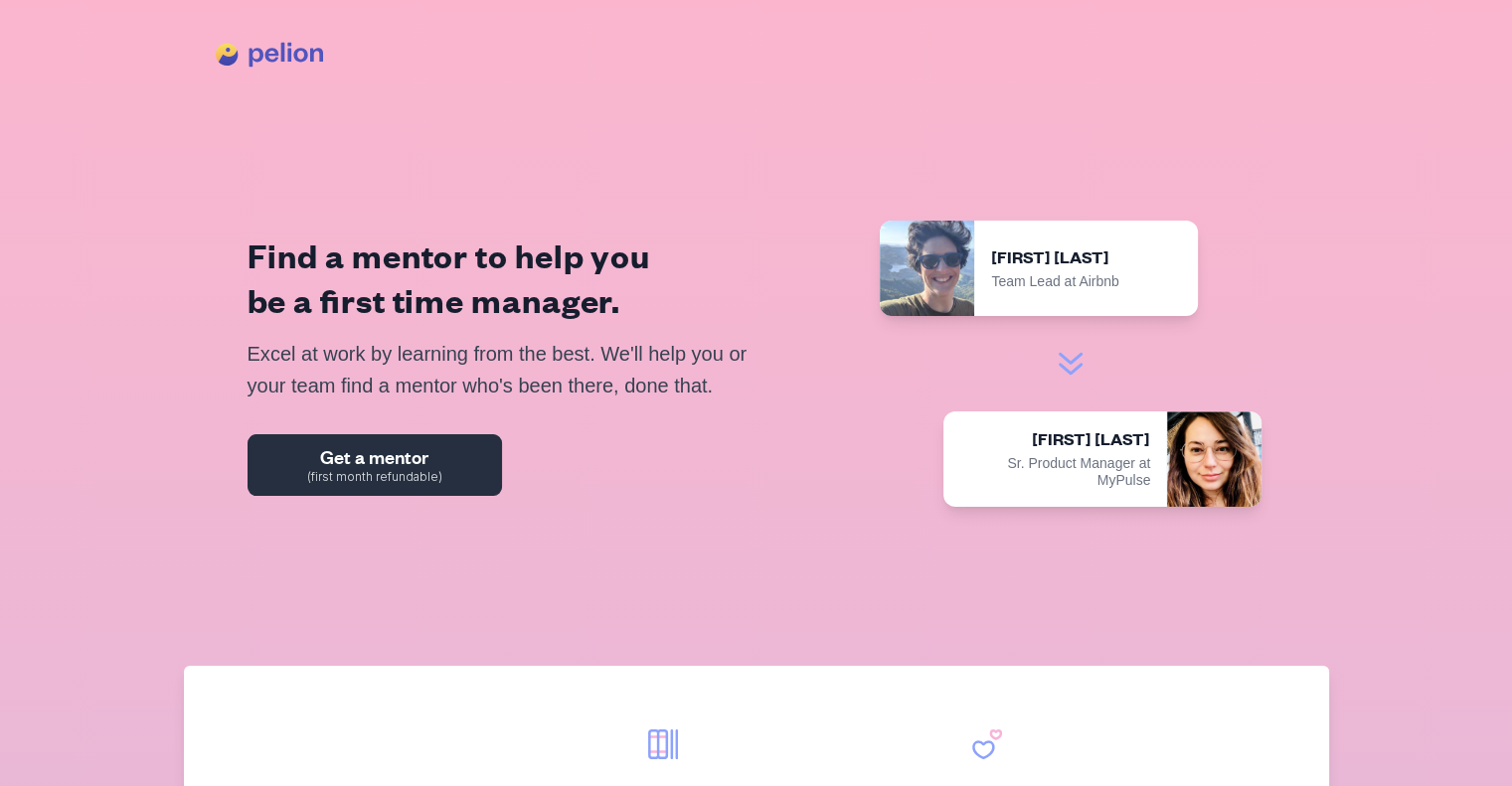 click on "Get a mentor" at bounding box center (374, 457) 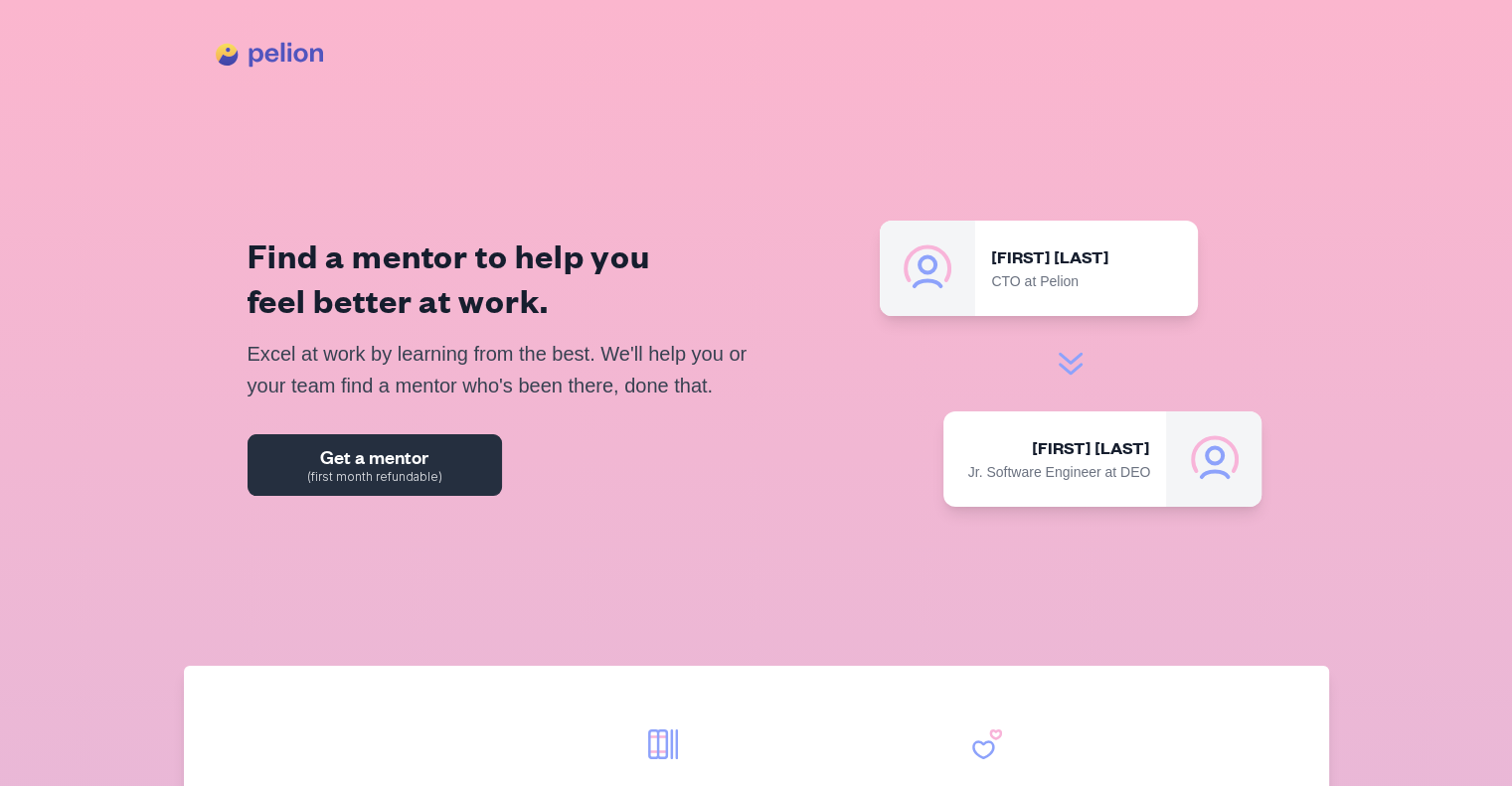 click on "Get a mentor (first month refundable)" at bounding box center (375, 465) 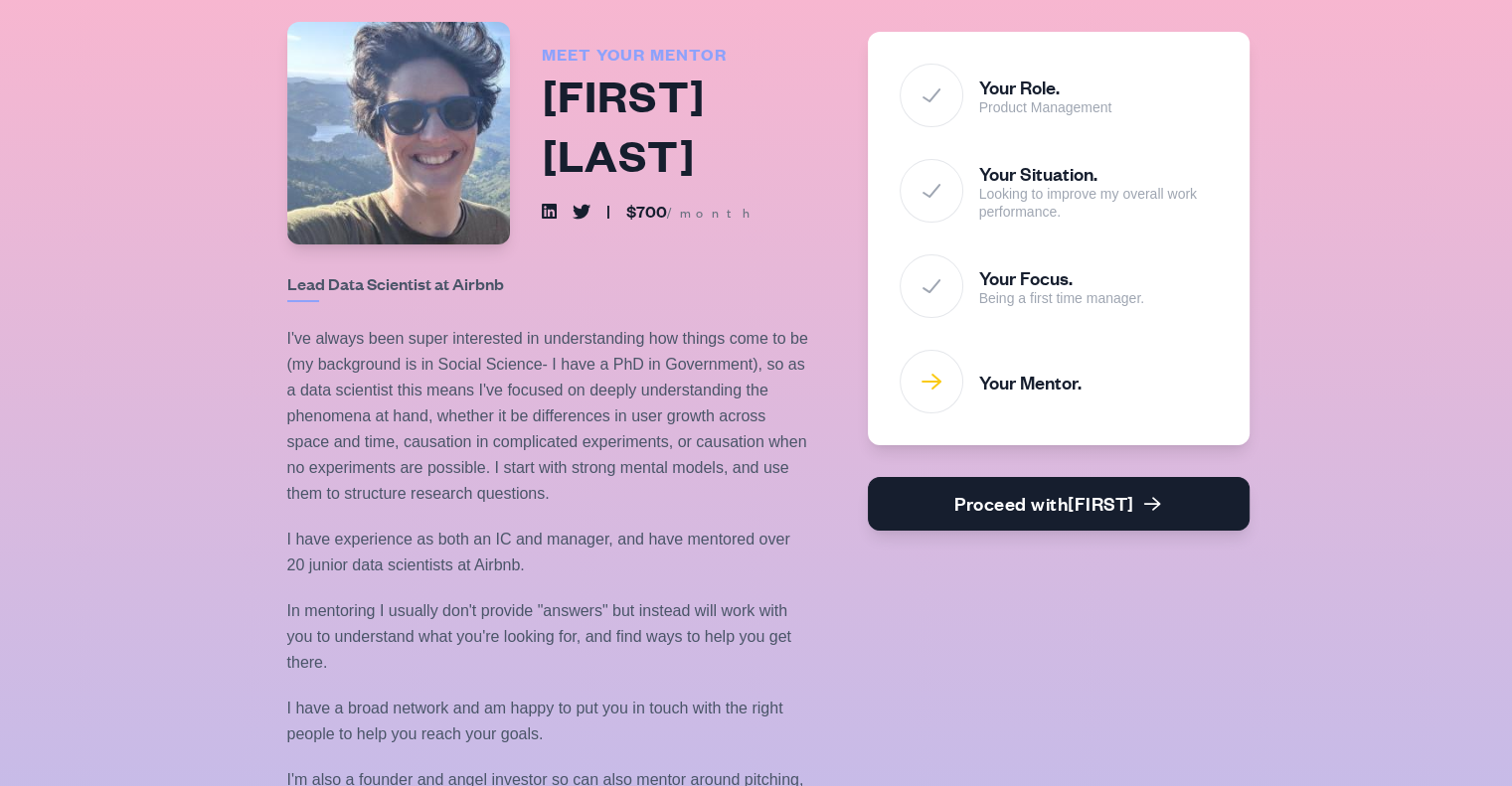 scroll, scrollTop: 60, scrollLeft: 0, axis: vertical 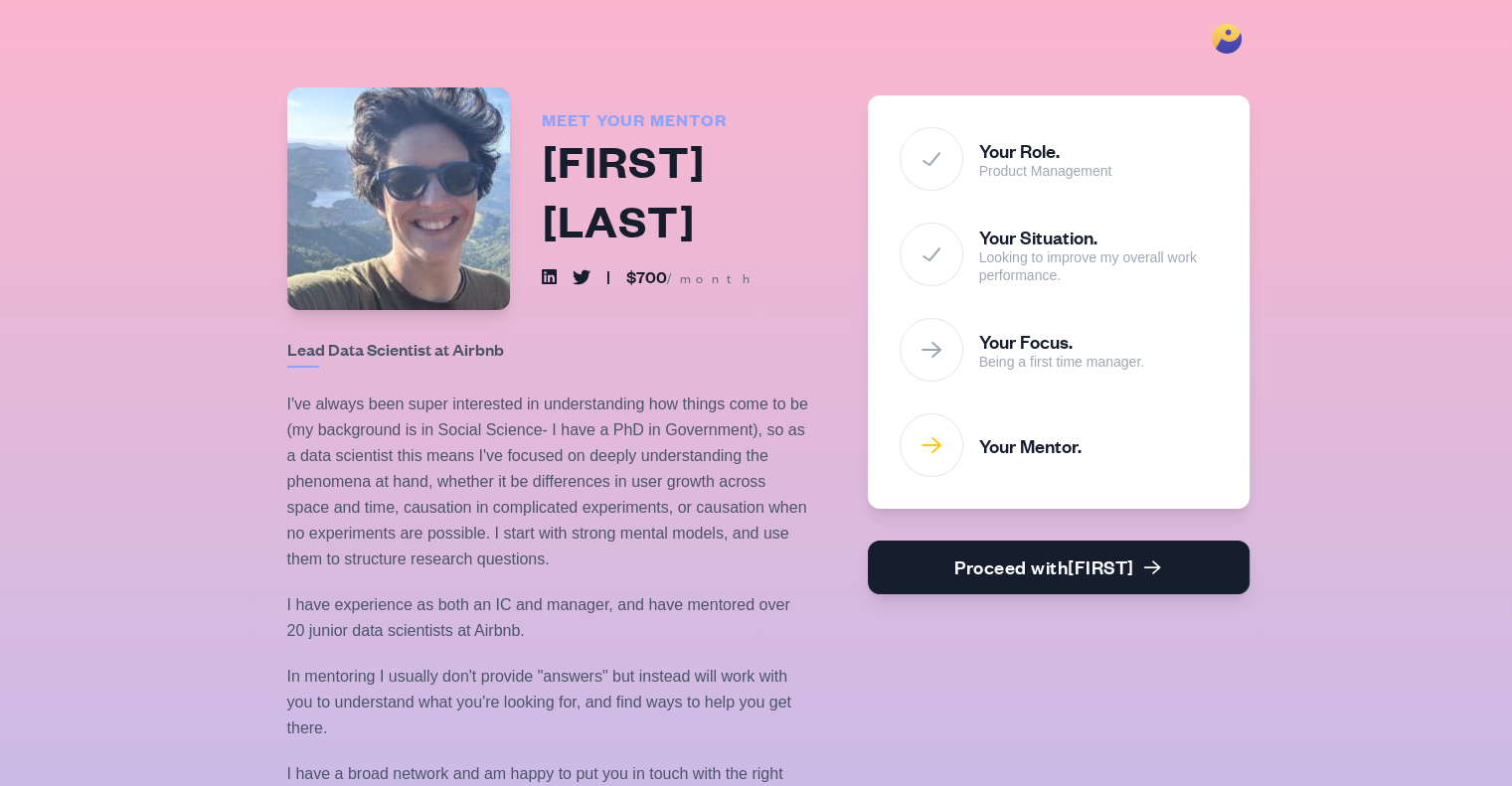 click at bounding box center (931, 159) 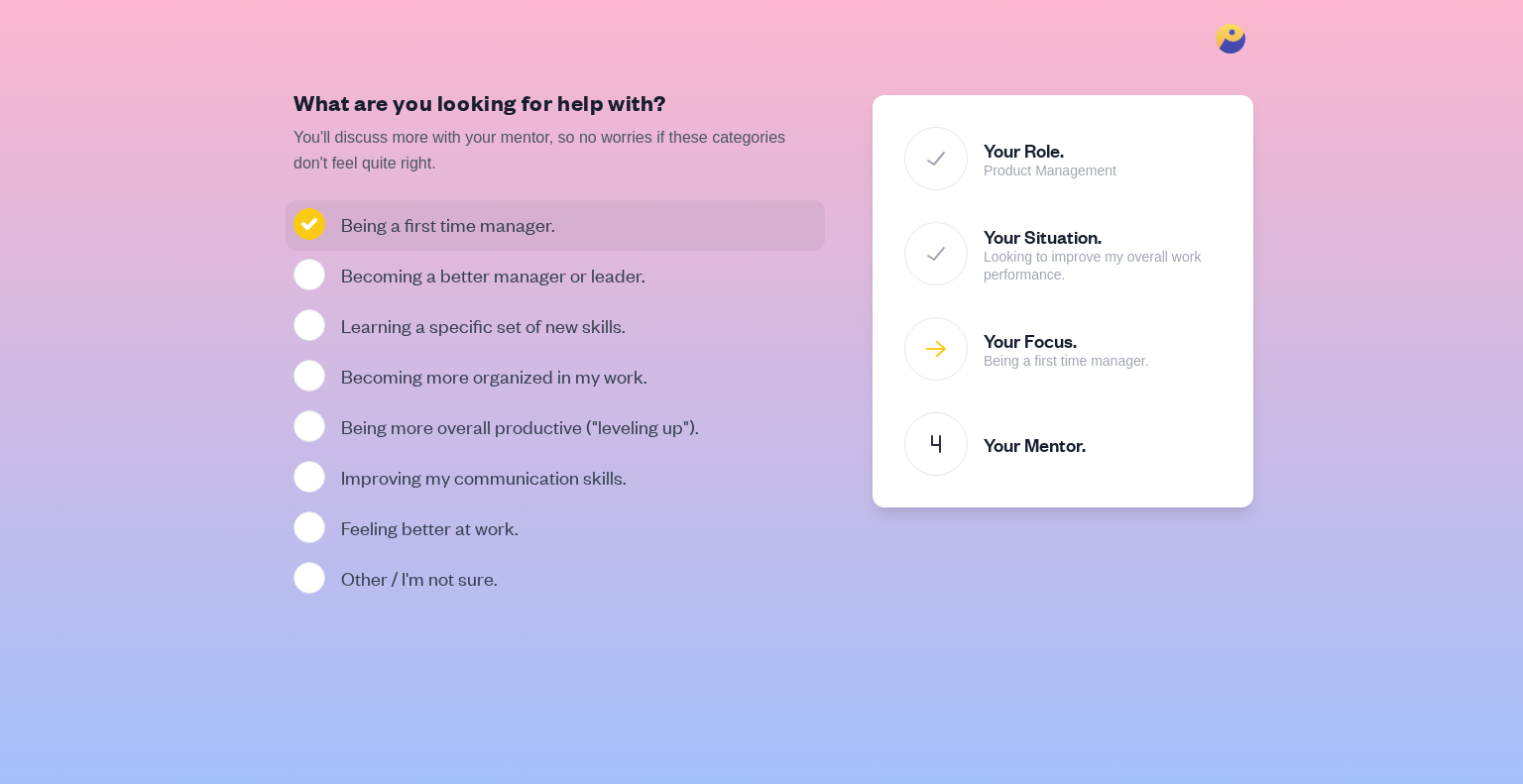 click on "Product Management" at bounding box center (1050, 171) 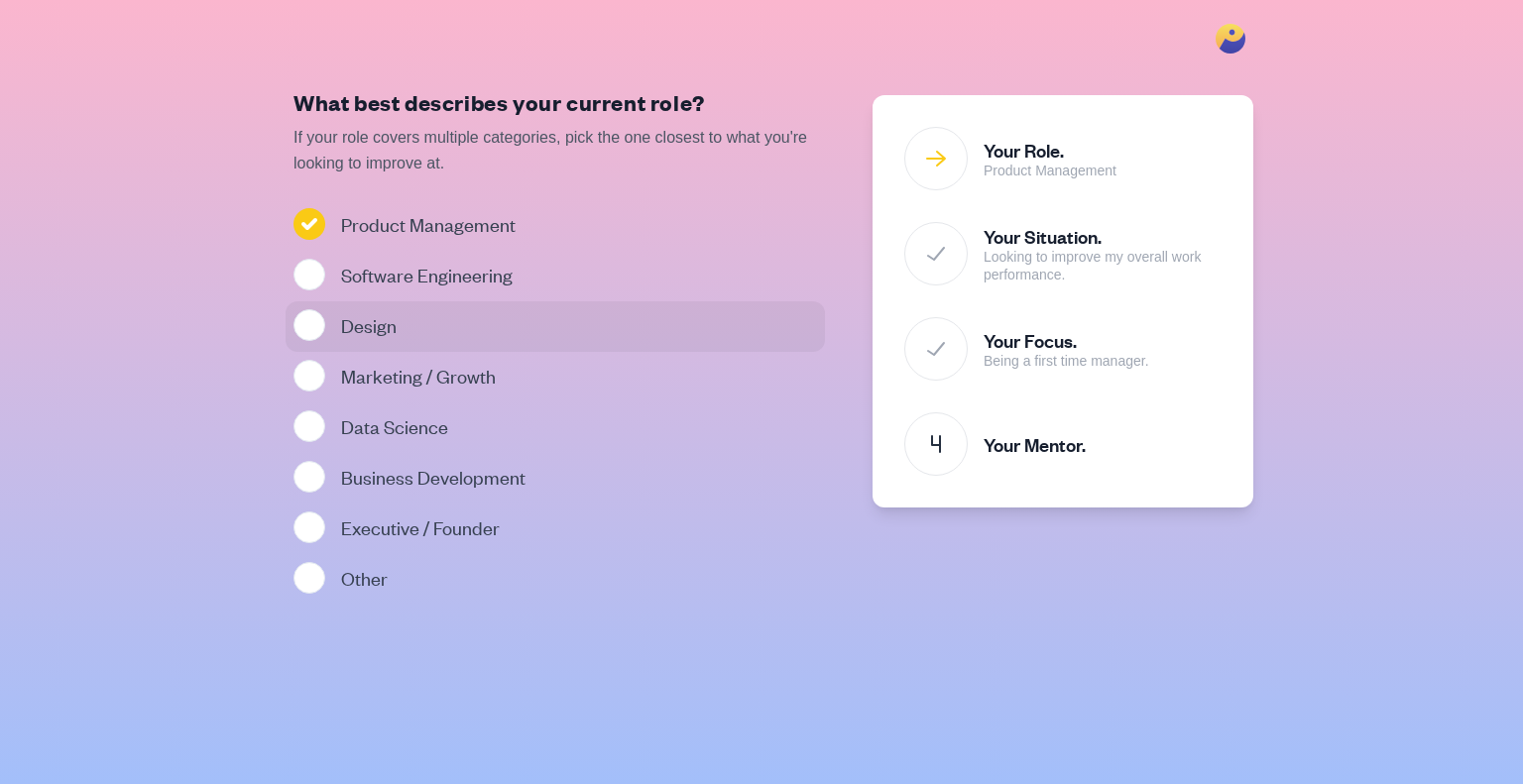 click on "Design" at bounding box center (369, 324) 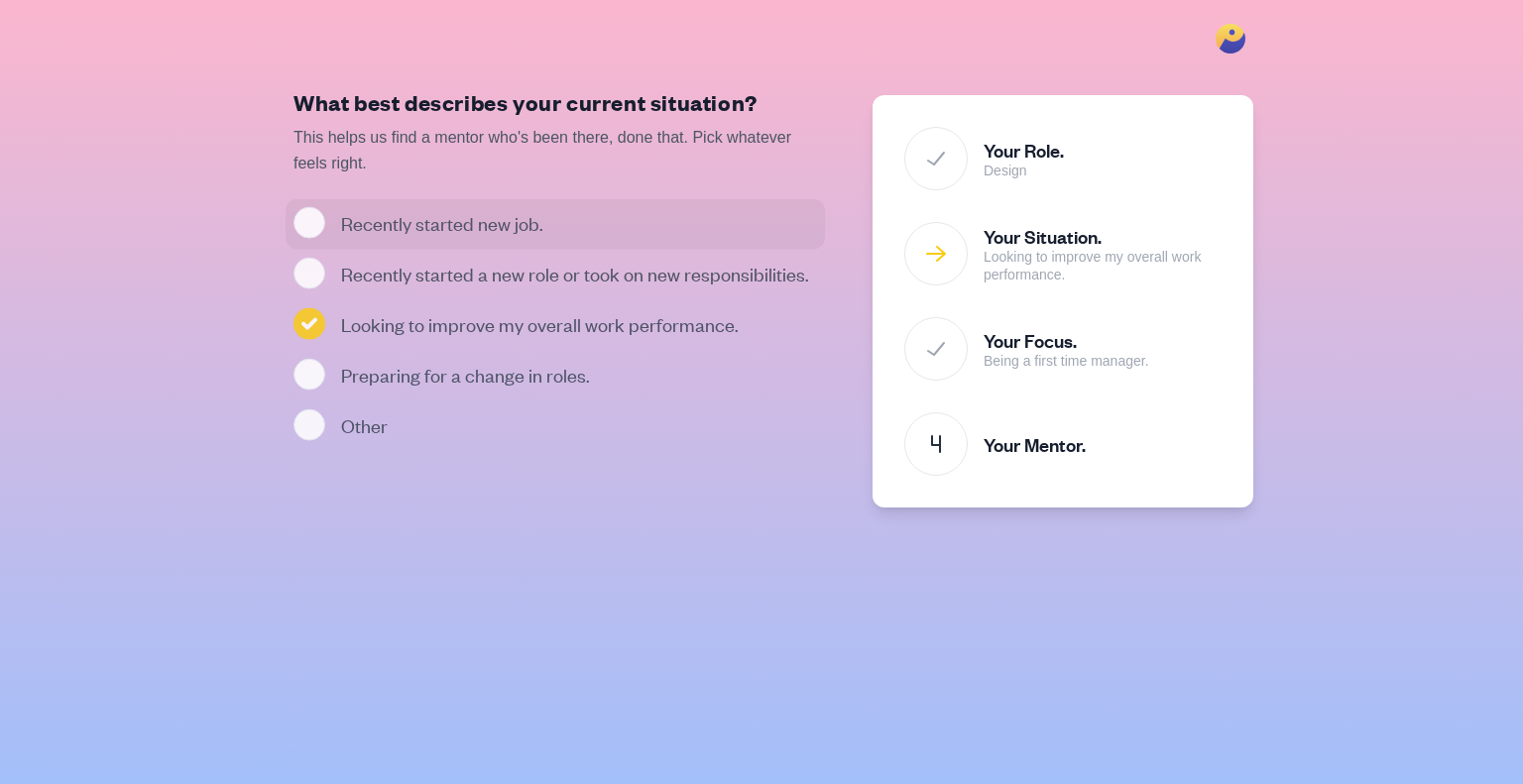 click on "Your Situation." at bounding box center (1103, 236) 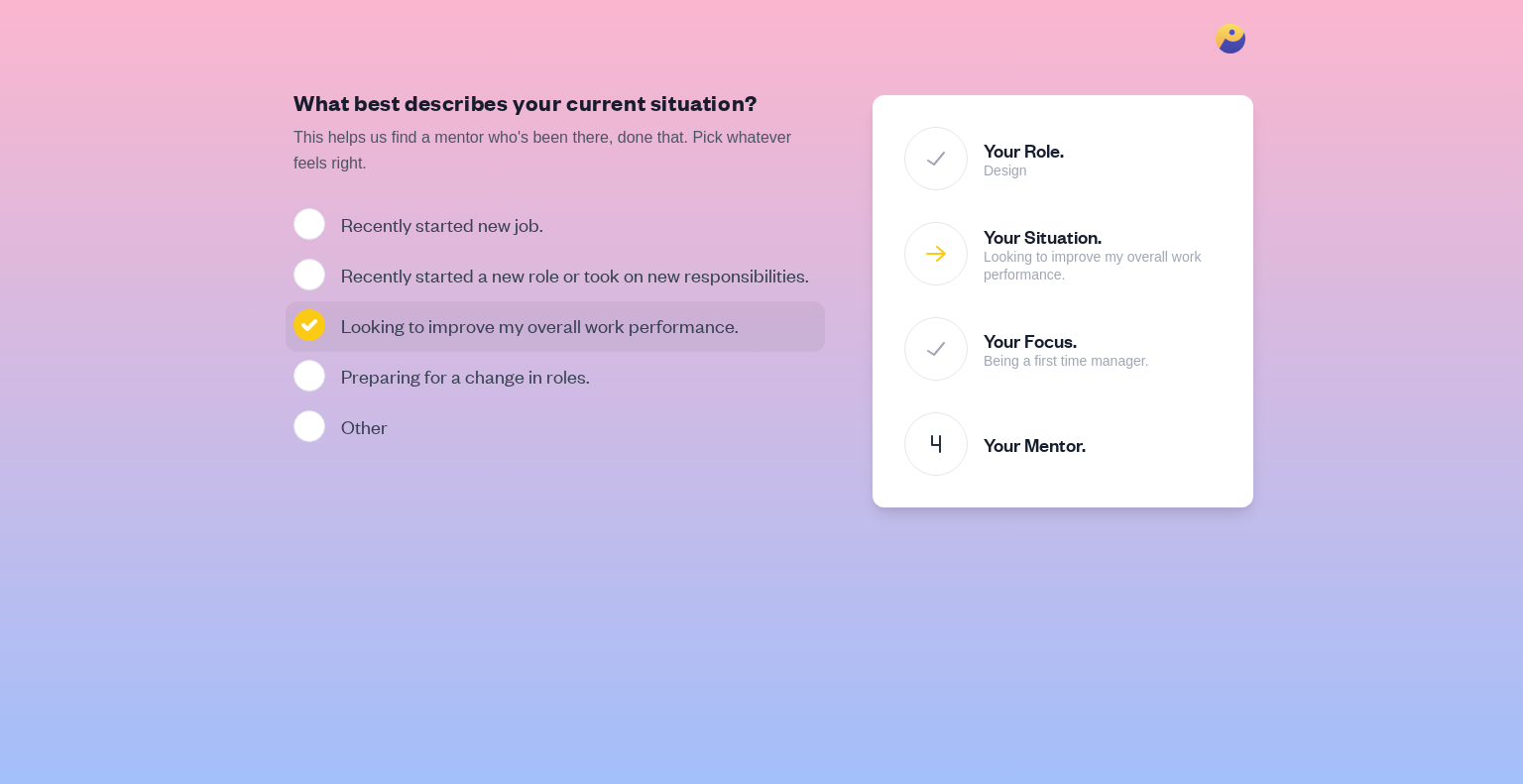 click on "Looking to improve my overall work performance." at bounding box center [539, 324] 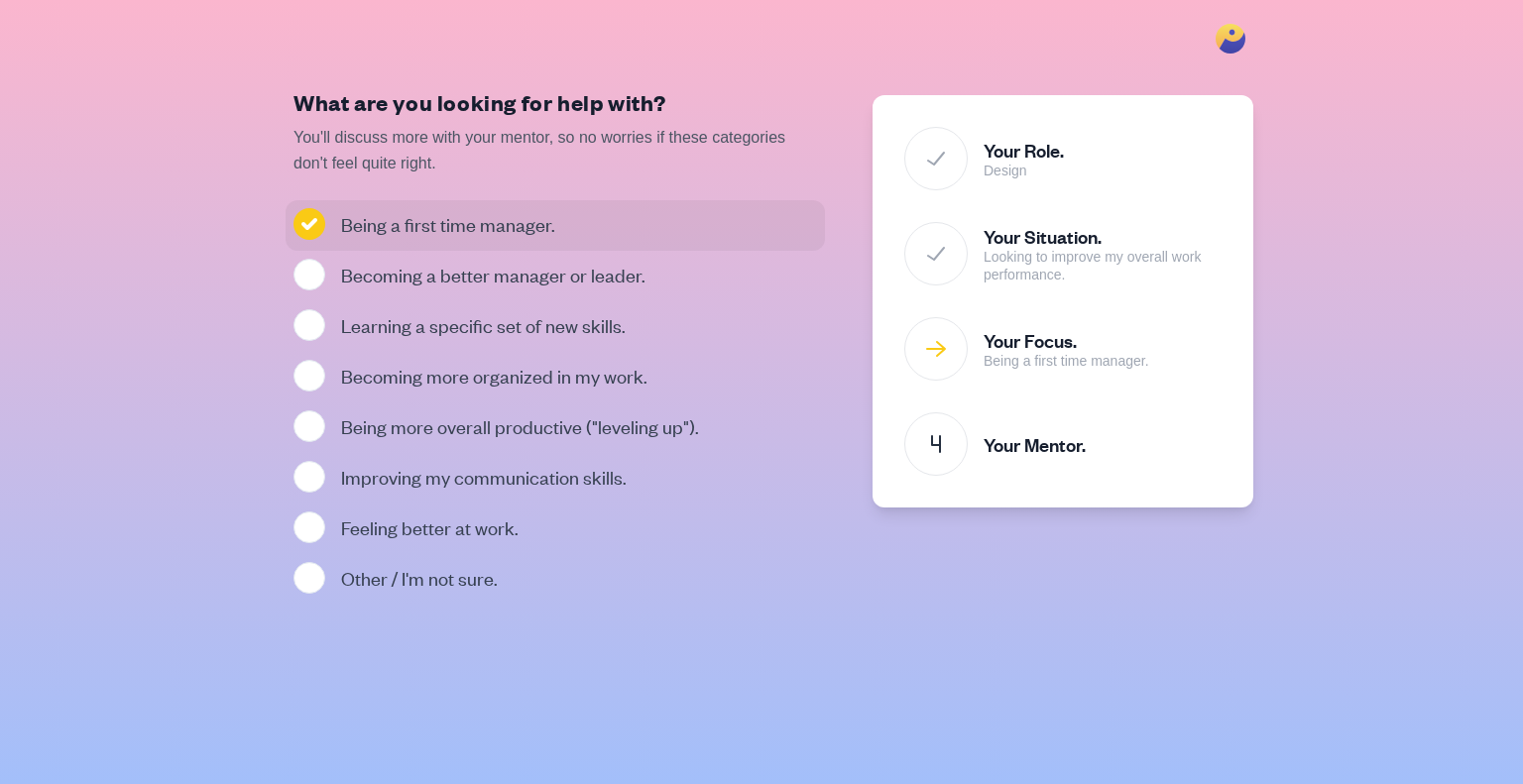click on "Looking to improve my overall work performance." at bounding box center [1023, 171] 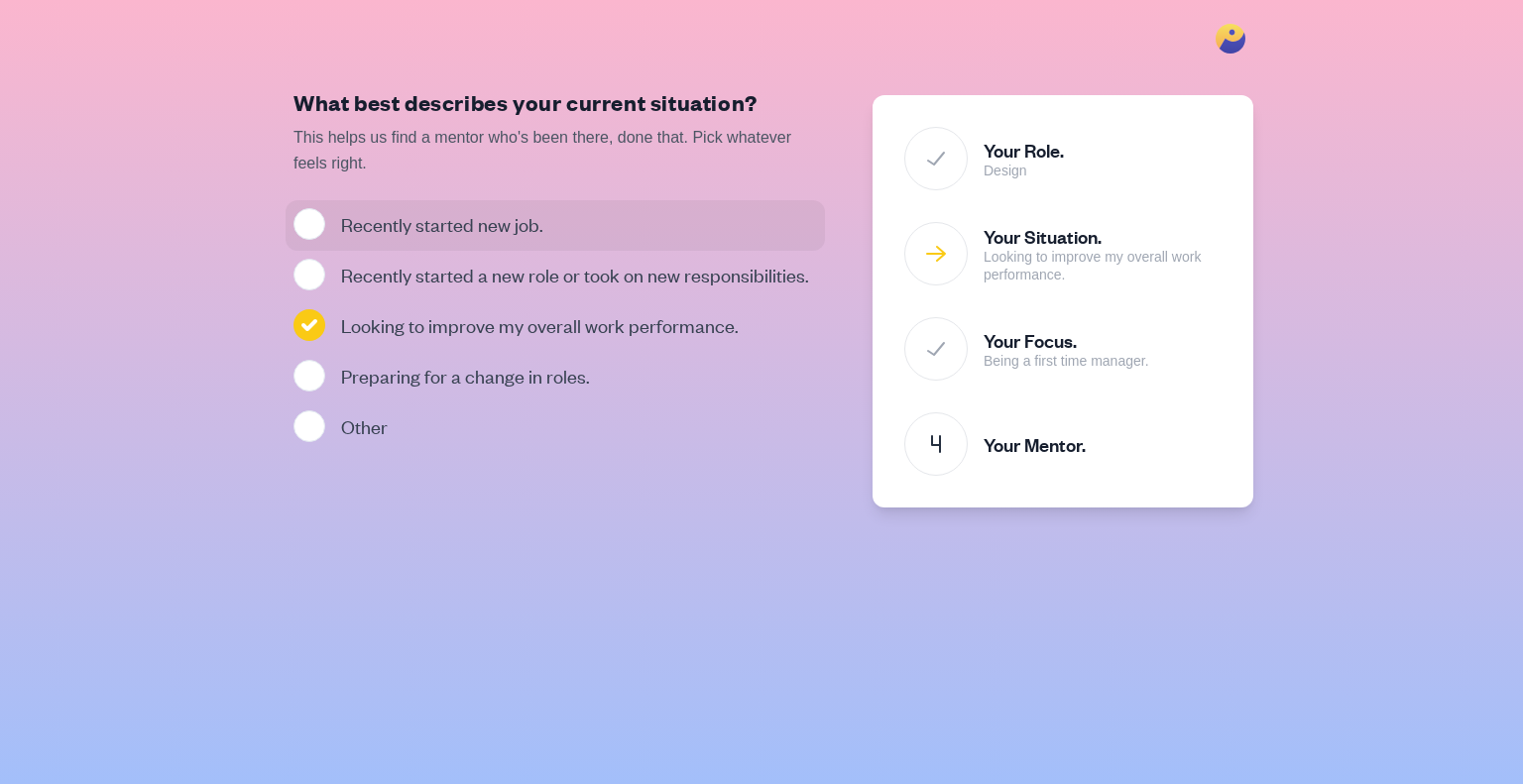 click on "Recently started new job." at bounding box center [442, 223] 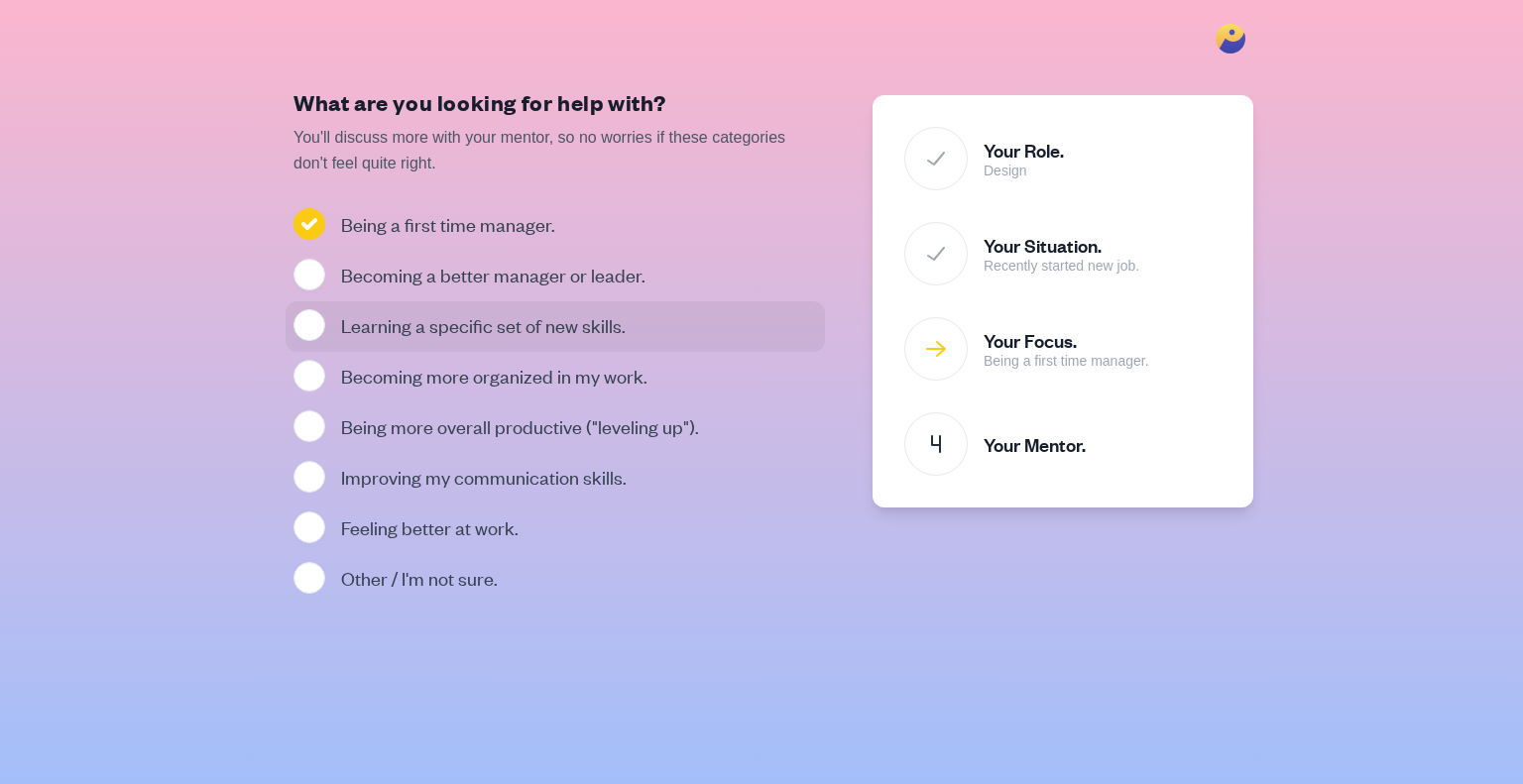 click on "Learning a specific set of new skills." at bounding box center [483, 324] 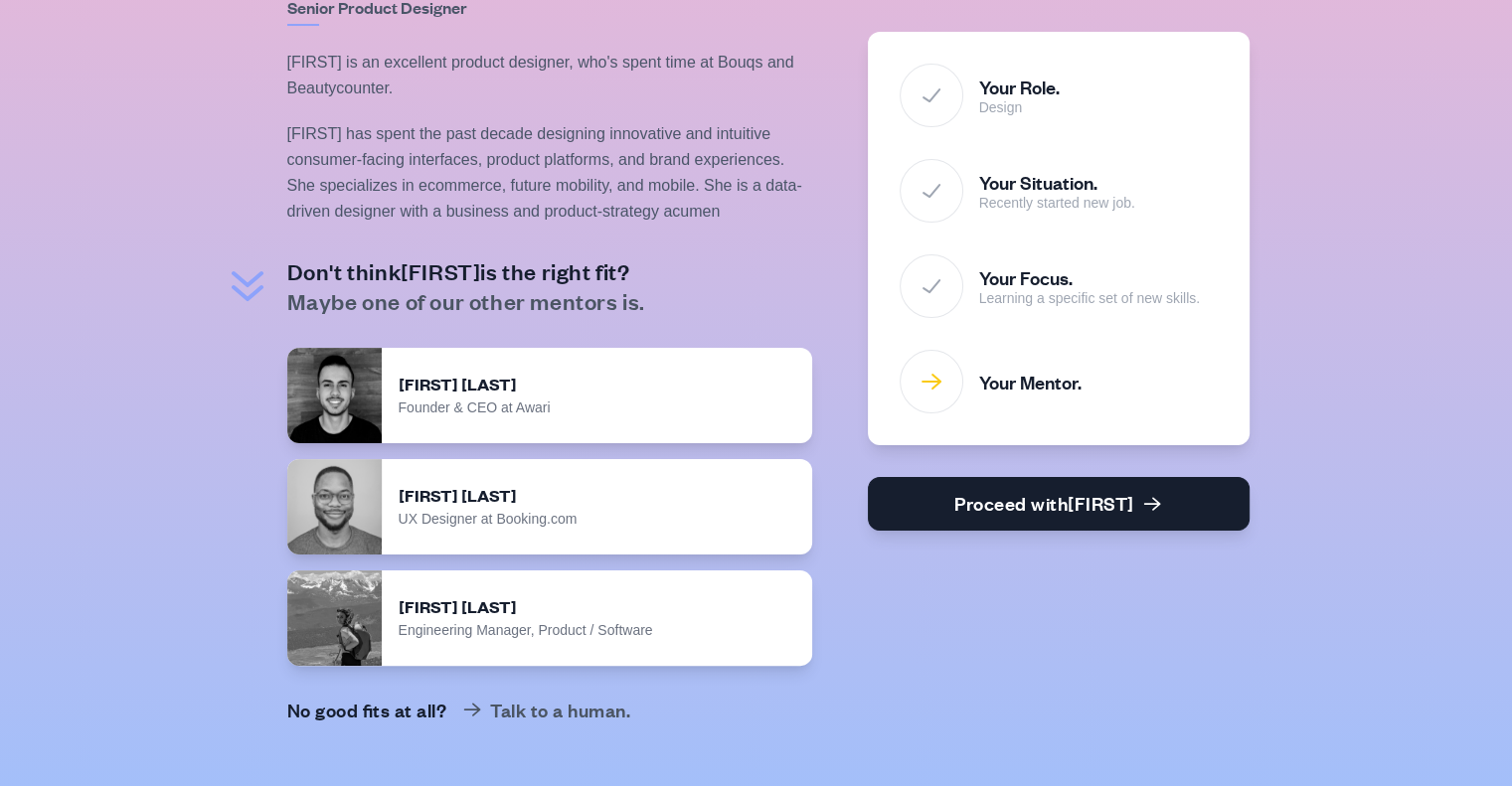 scroll, scrollTop: 349, scrollLeft: 0, axis: vertical 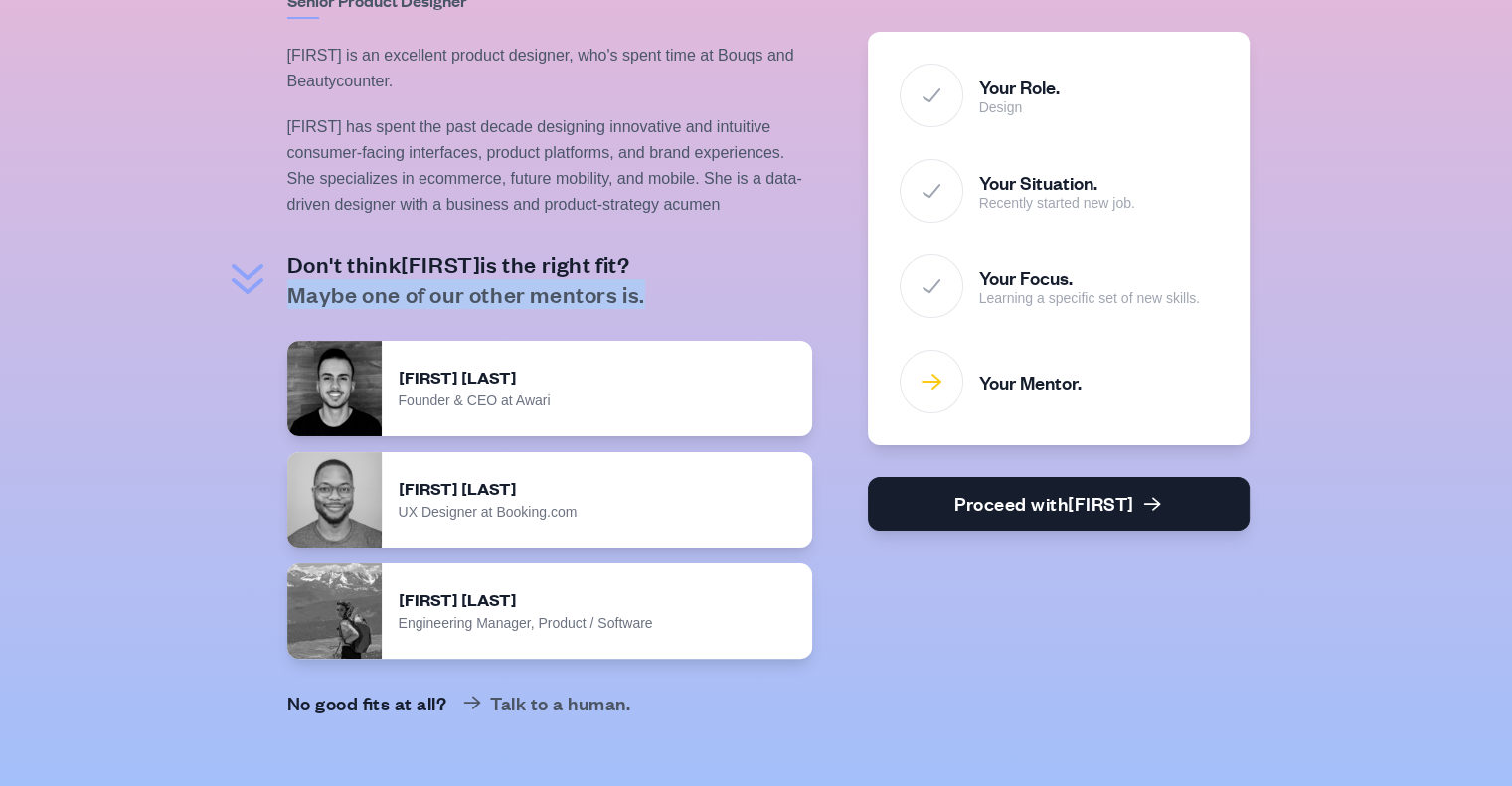 drag, startPoint x: 677, startPoint y: 290, endPoint x: 289, endPoint y: 290, distance: 388 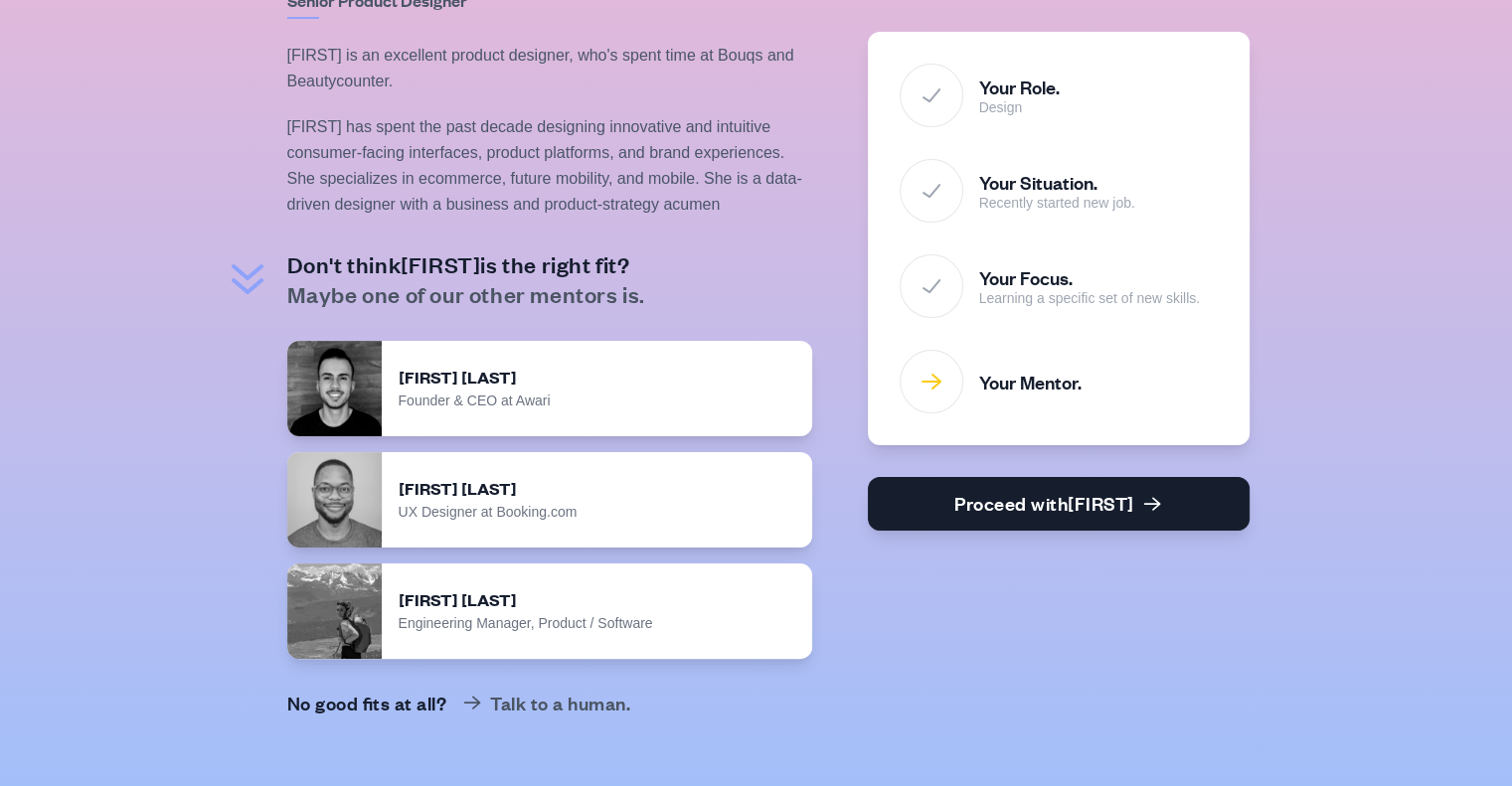 click on "Don't think  [FIRST]  is the right fit? Maybe one of our other mentors is. [FIRST] [LAST] Founder & CEO at Awari [FIRST] [LAST] UX Designer at Booking.com [FIRST] [LAST] Engineering Manager, Product / Software No good fits at all? Talk to a human." at bounding box center [550, 482] 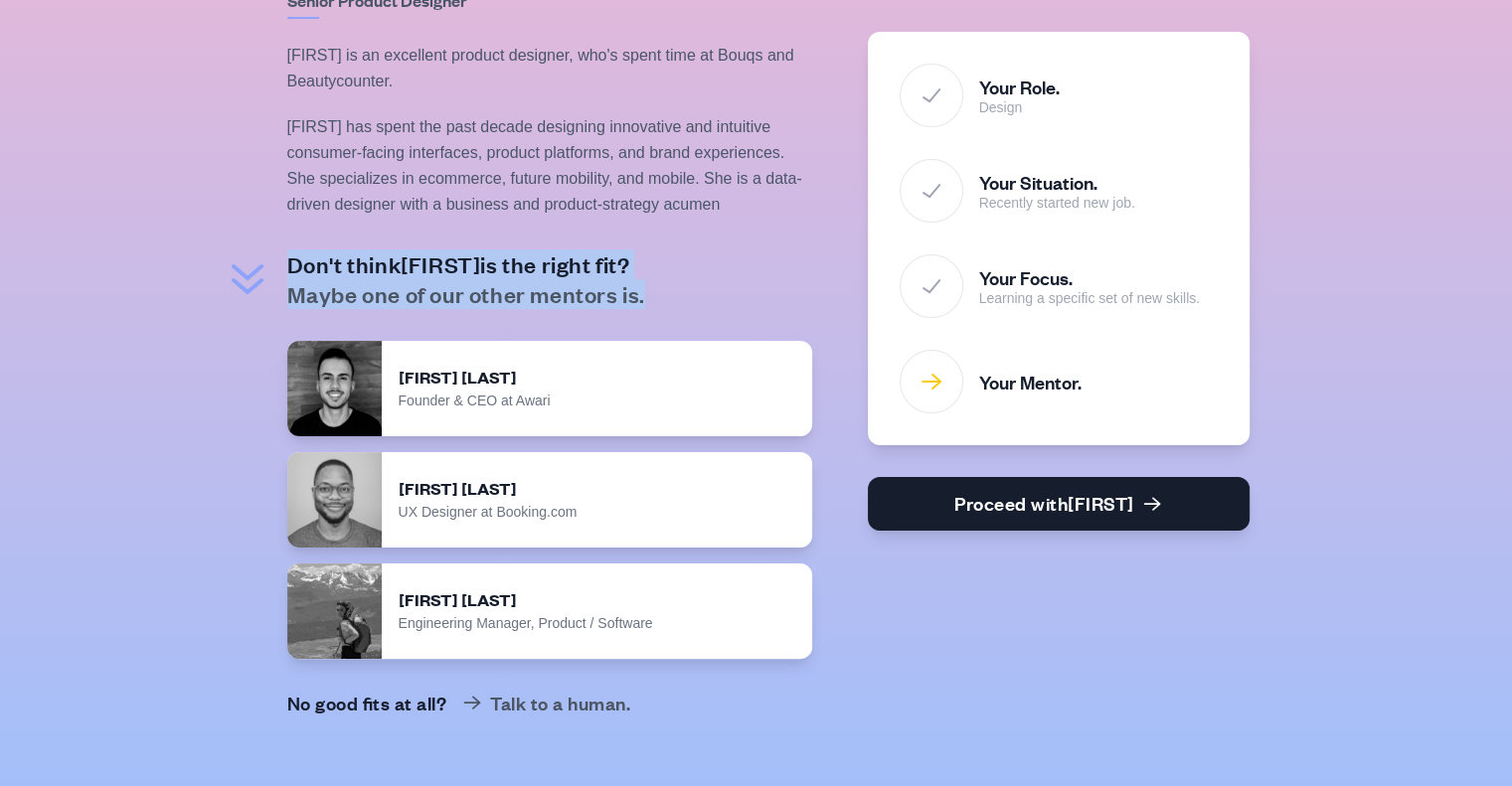 drag, startPoint x: 685, startPoint y: 298, endPoint x: 269, endPoint y: 292, distance: 416.04327 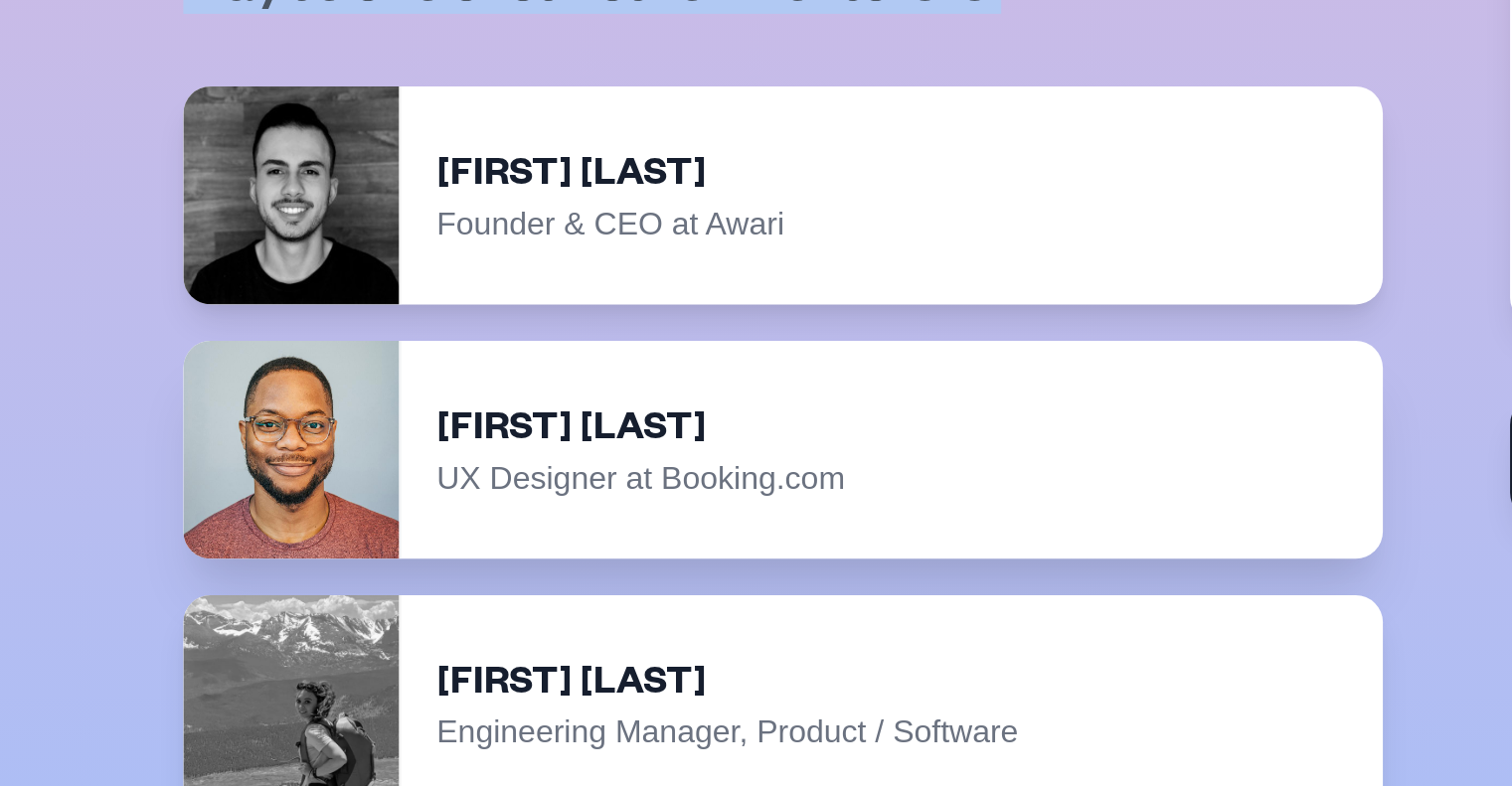 scroll, scrollTop: 349, scrollLeft: 0, axis: vertical 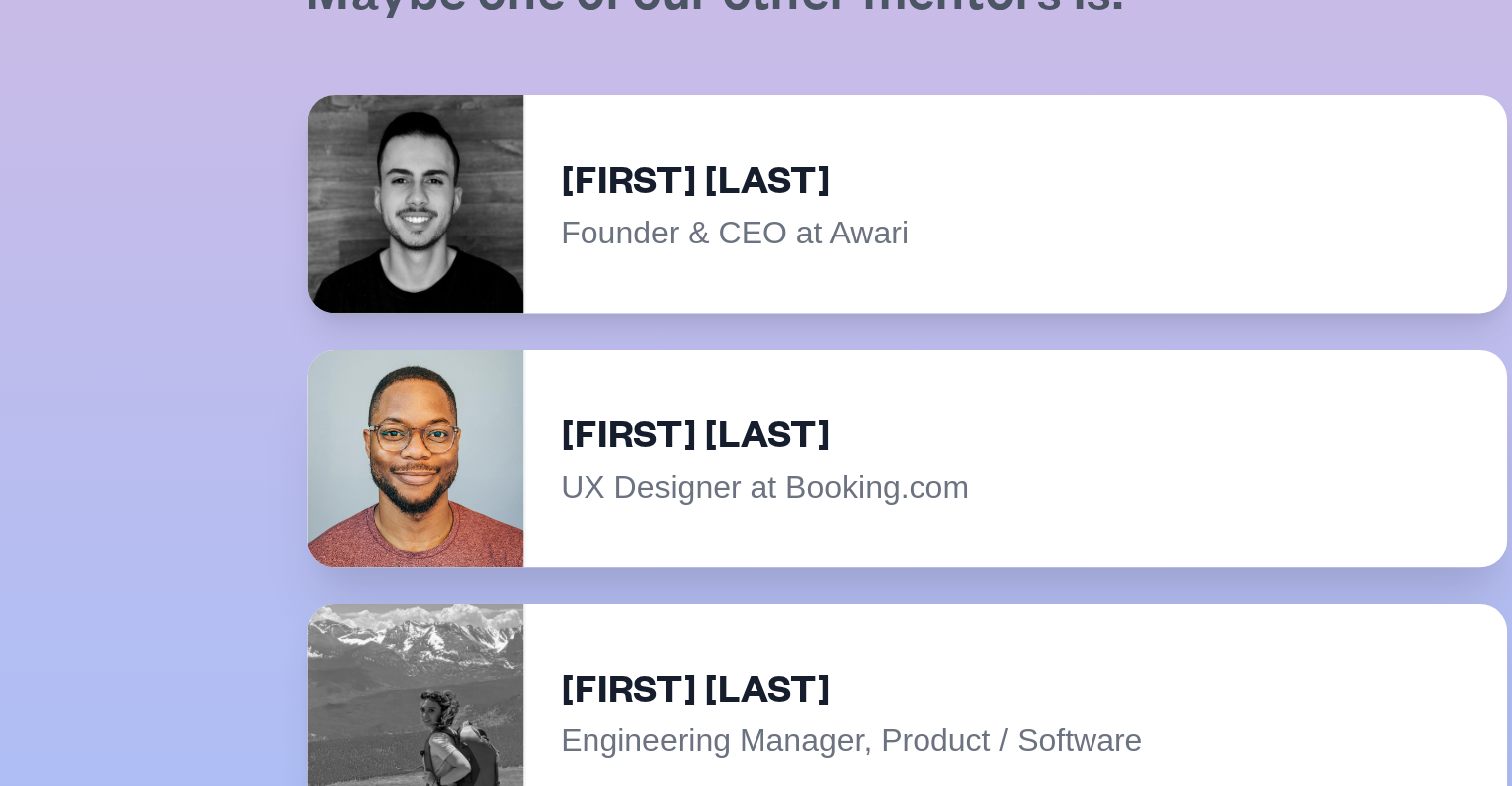 click on "[FIRST] [LAST]" at bounding box center (597, 378) 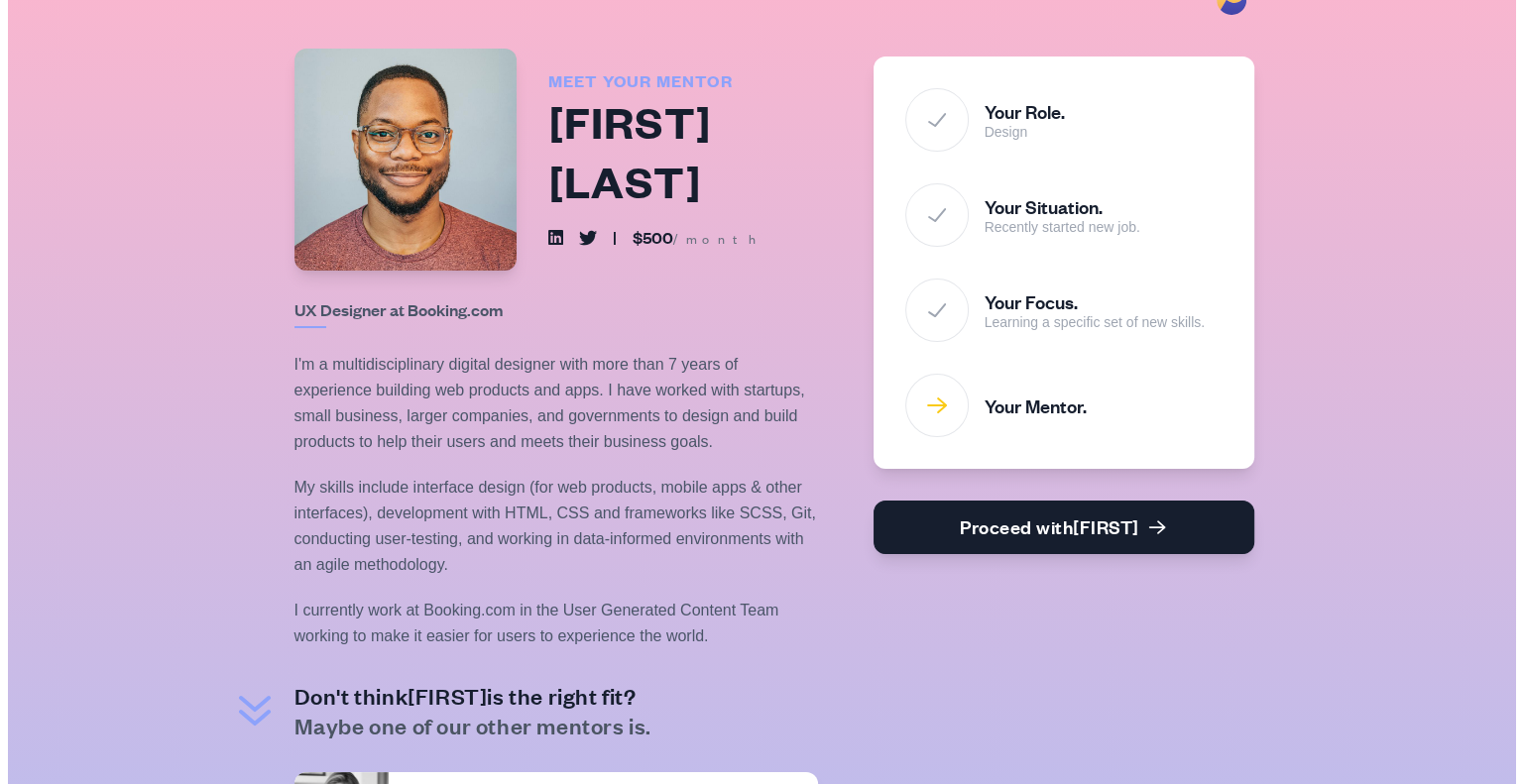 scroll, scrollTop: 0, scrollLeft: 0, axis: both 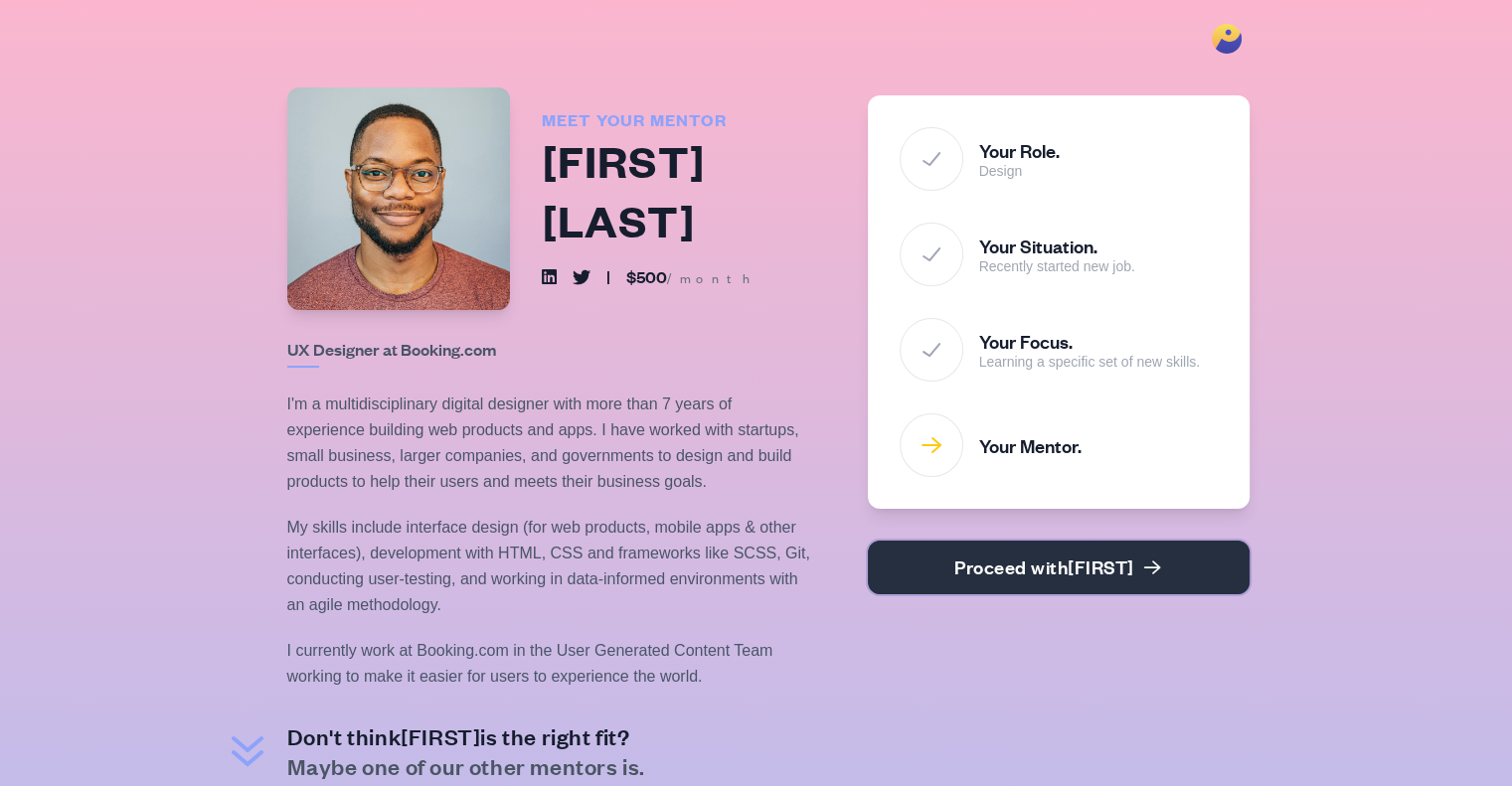 click on "Proceed with  [FIRST]" at bounding box center (1059, 567) 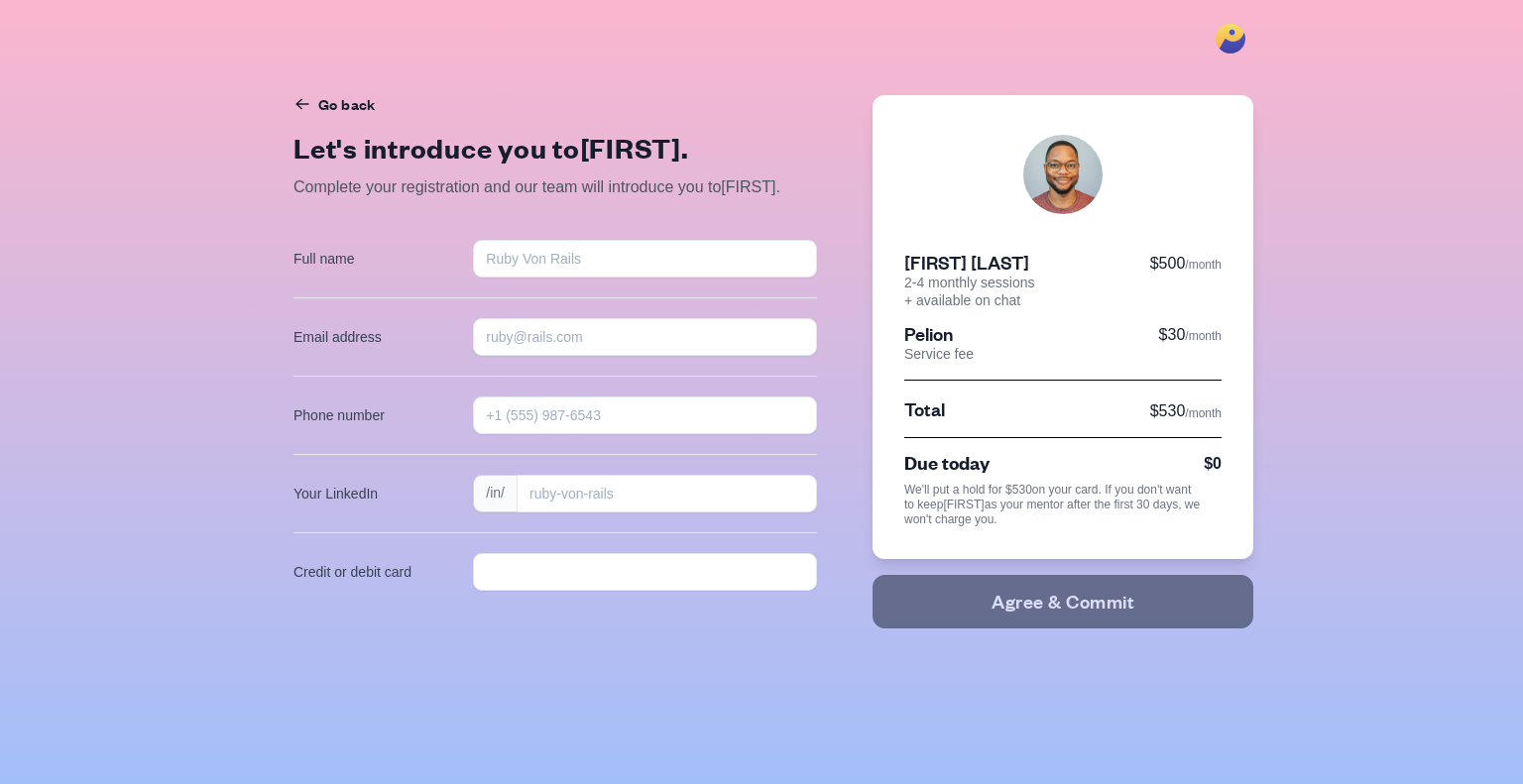 click on "Due today We'll put a hold for $ 530  on your card. If you don't want to keep  [FIRST]  as your mentor after the first 30 days, we won't charge you. $0" at bounding box center [1063, 482] 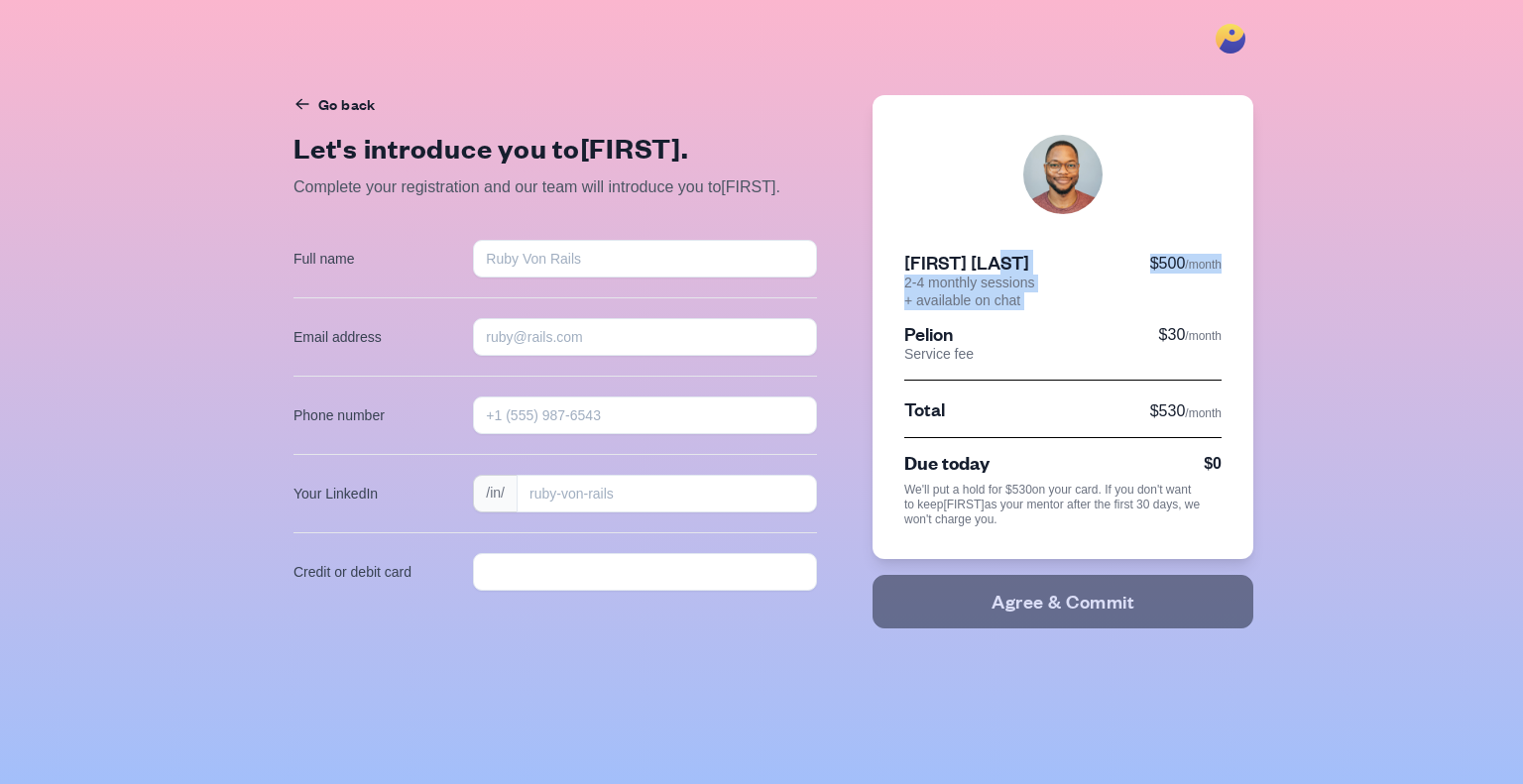 drag, startPoint x: 1158, startPoint y: 261, endPoint x: 1225, endPoint y: 266, distance: 67.18631 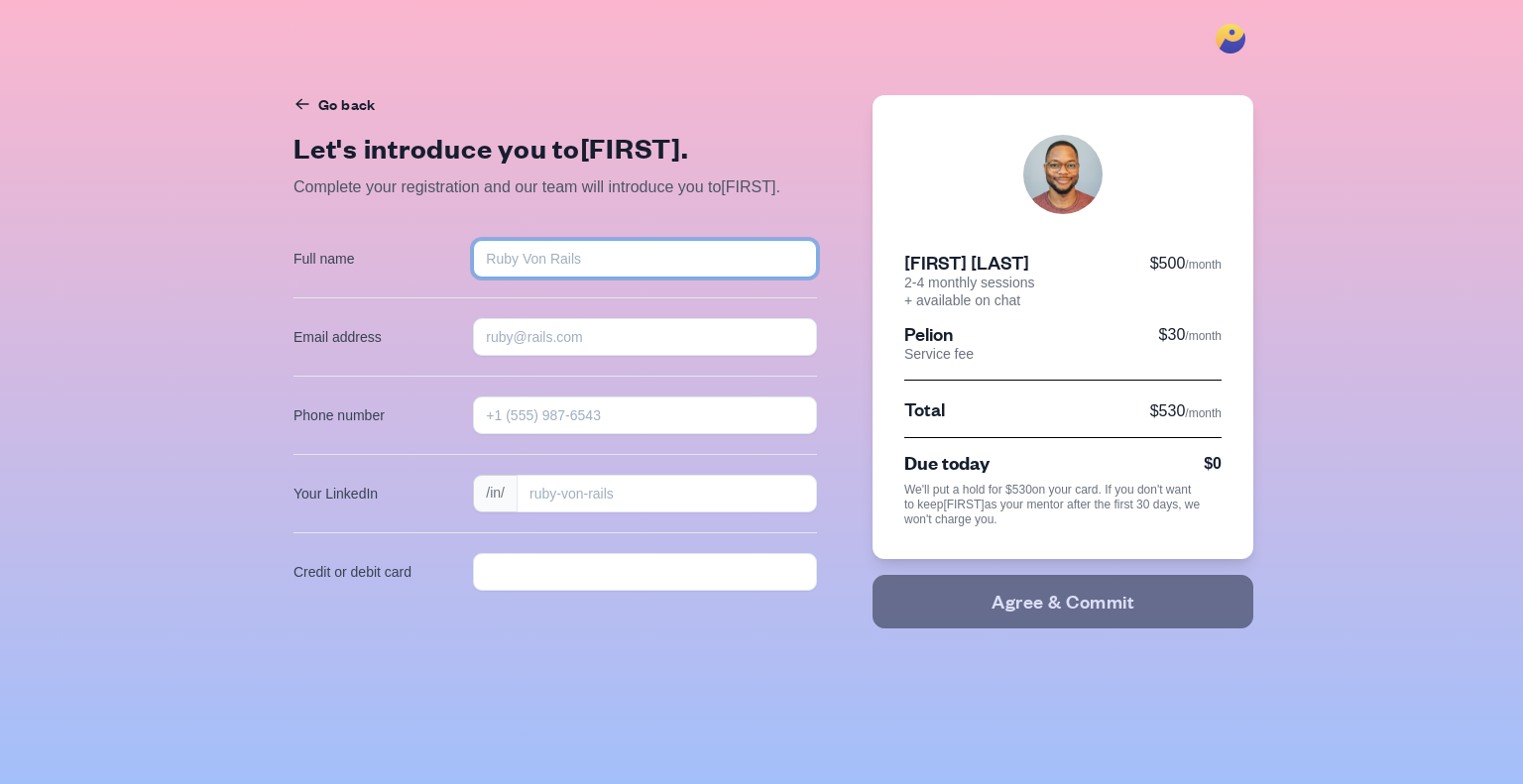 click on "Full name" at bounding box center [644, 259] 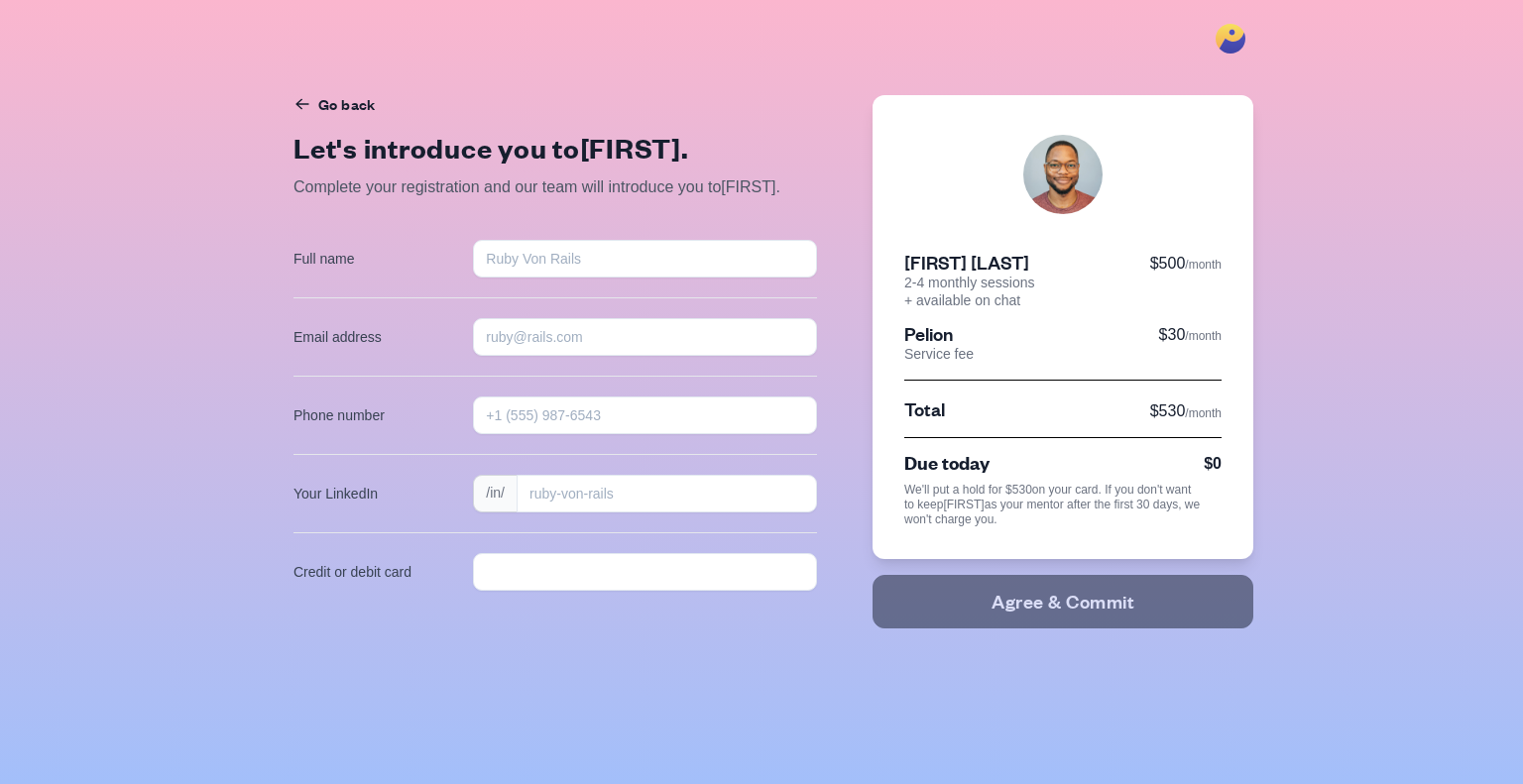click on "Email address" at bounding box center [555, 326] 